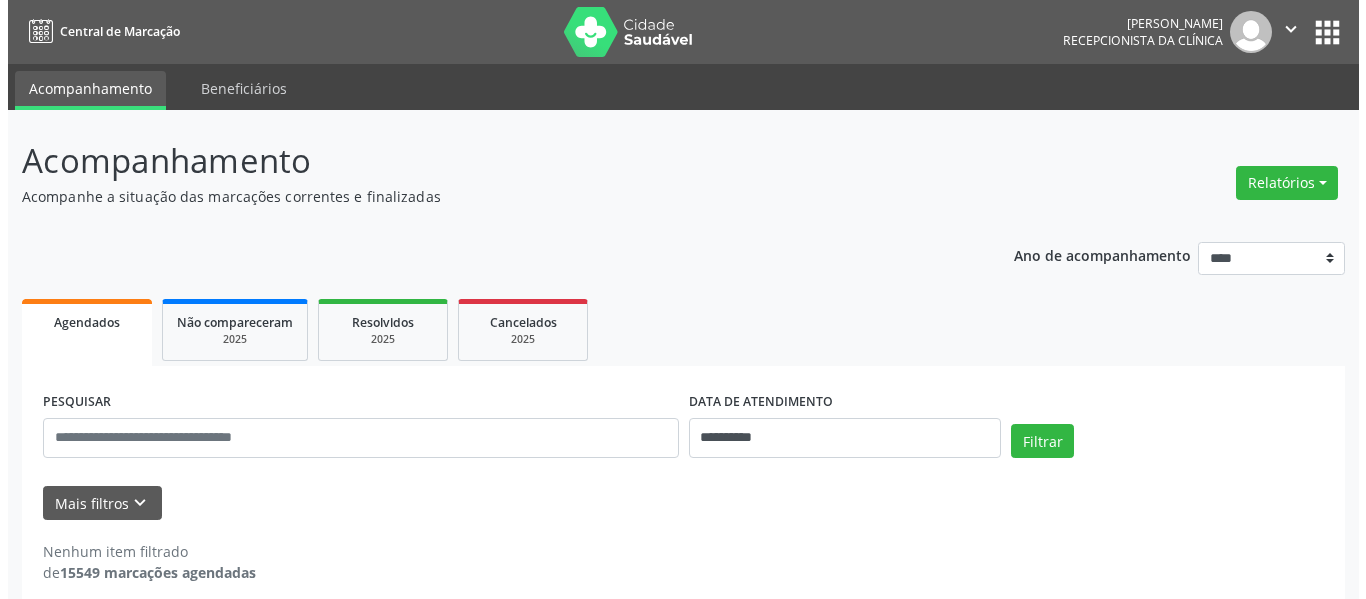 scroll, scrollTop: 0, scrollLeft: 0, axis: both 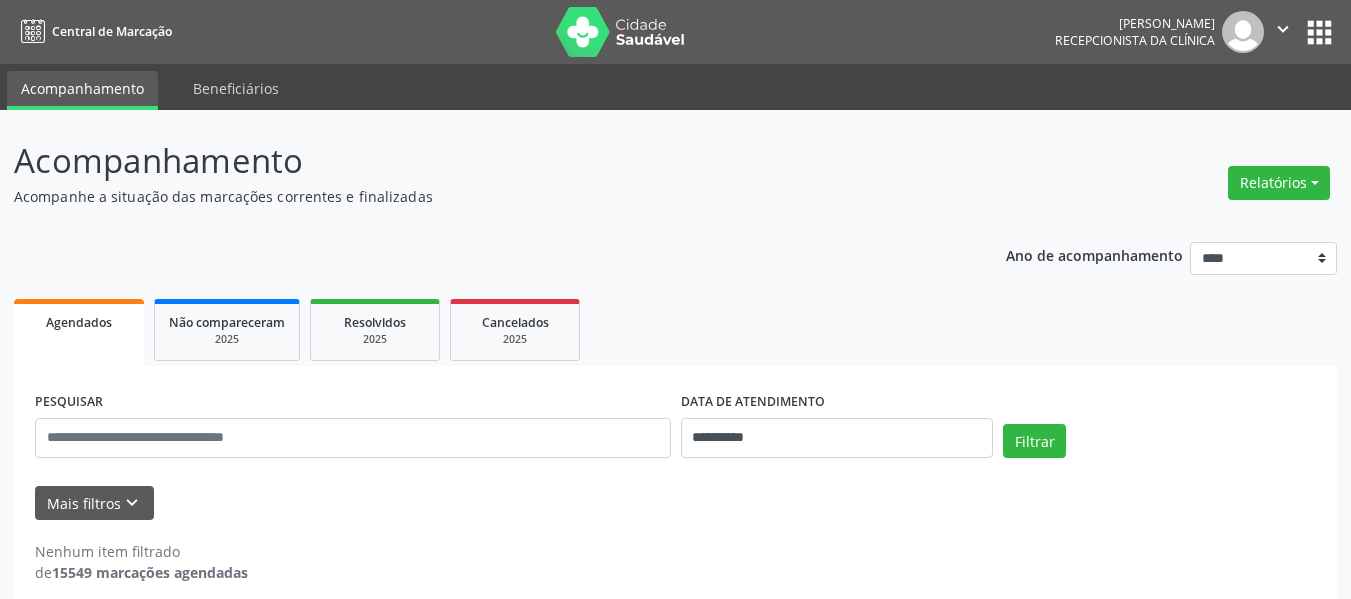 click on "Relatórios
Agendamentos
Procedimentos realizados" at bounding box center (1279, 183) 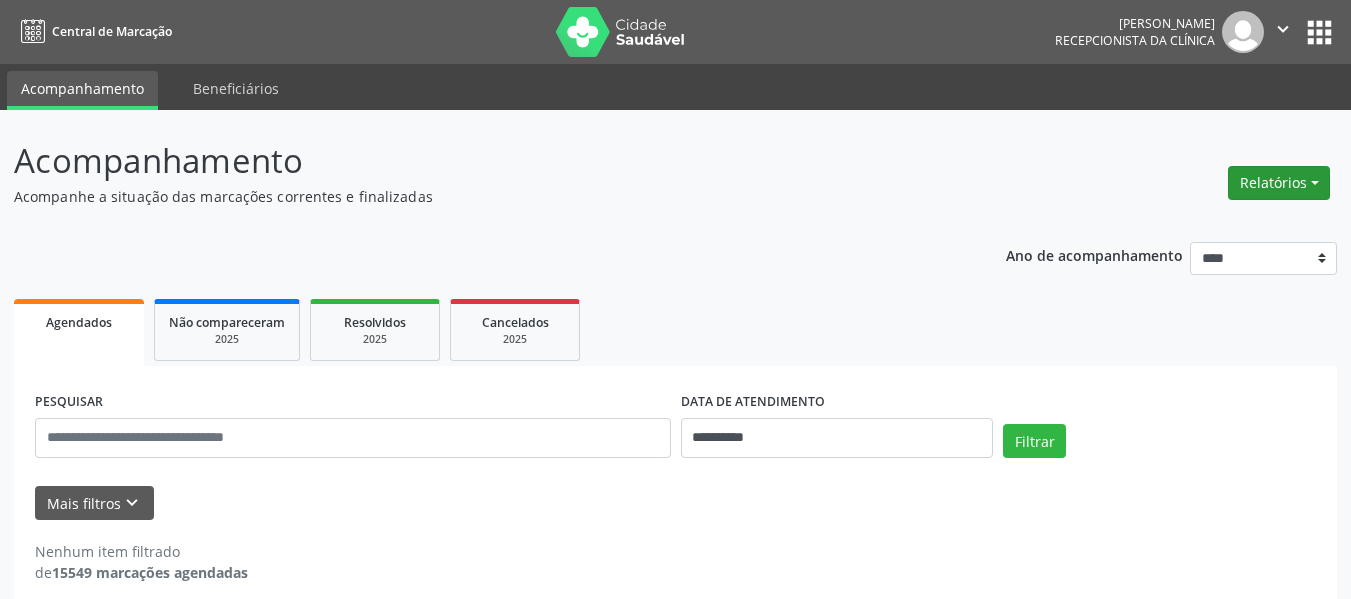 click on "Relatórios" at bounding box center [1279, 183] 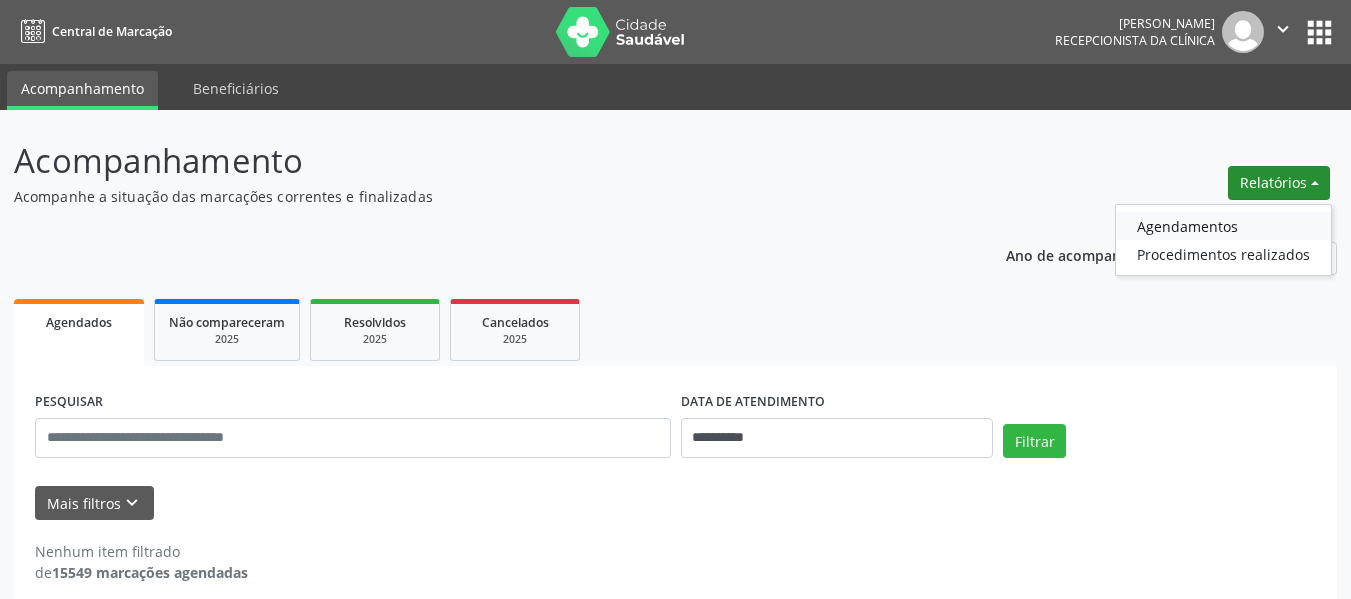 click on "Agendamentos" at bounding box center [1223, 226] 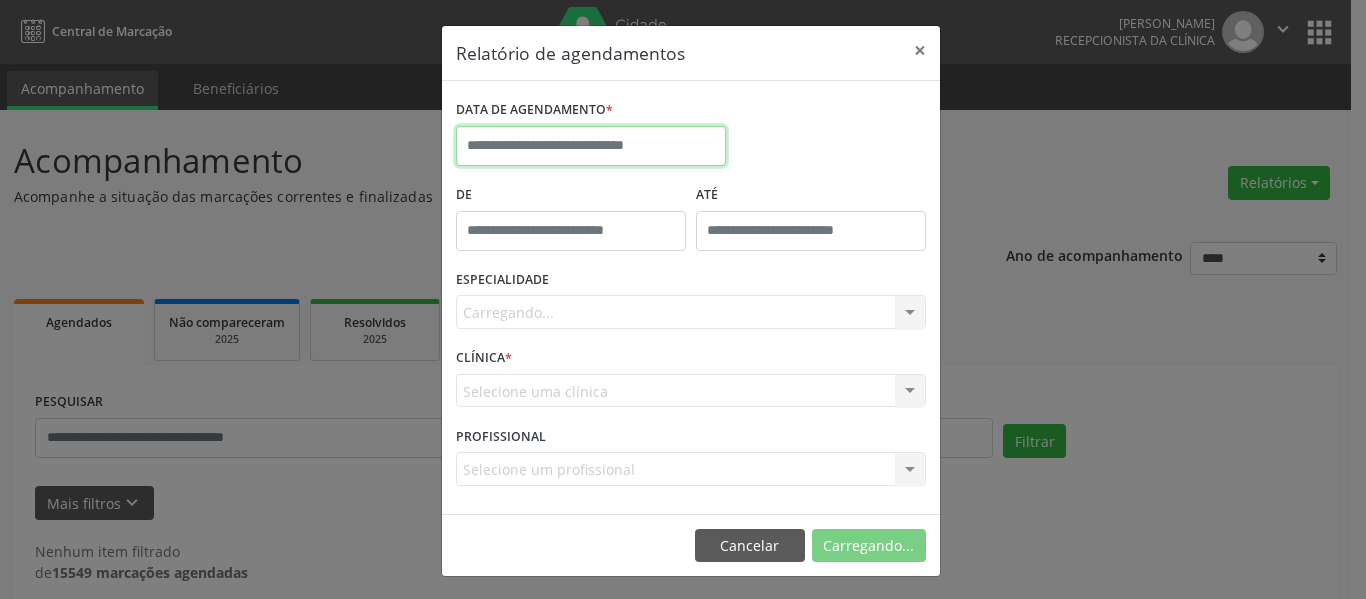click at bounding box center [591, 146] 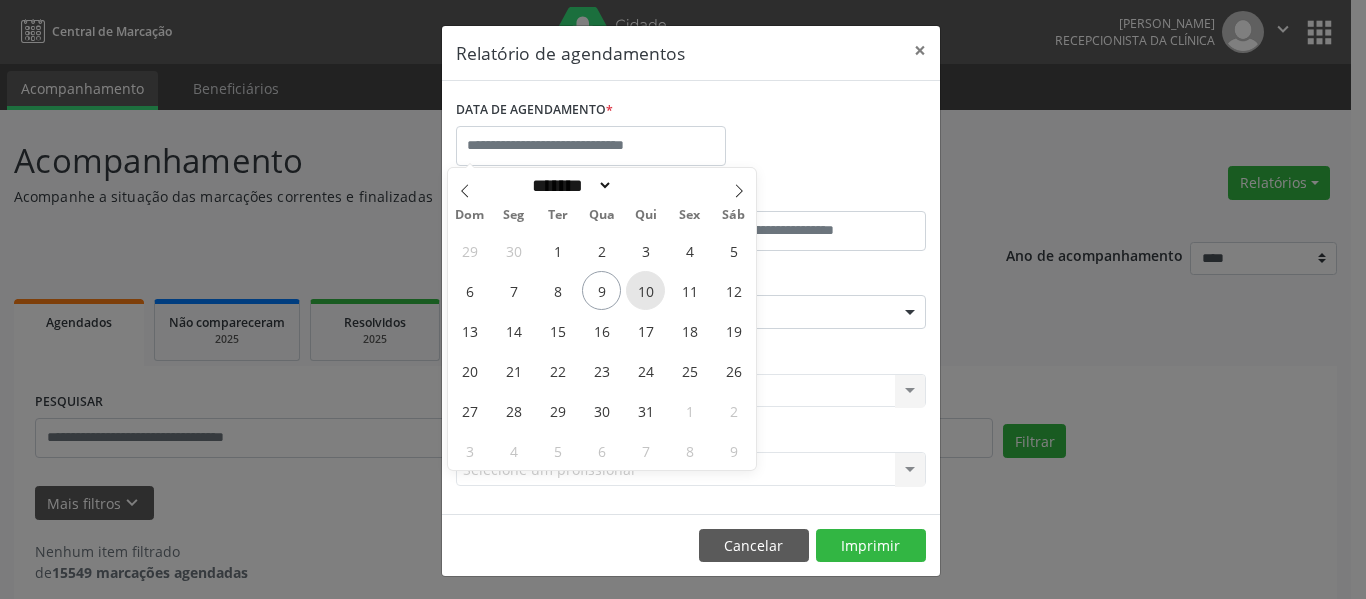click on "10" at bounding box center (645, 290) 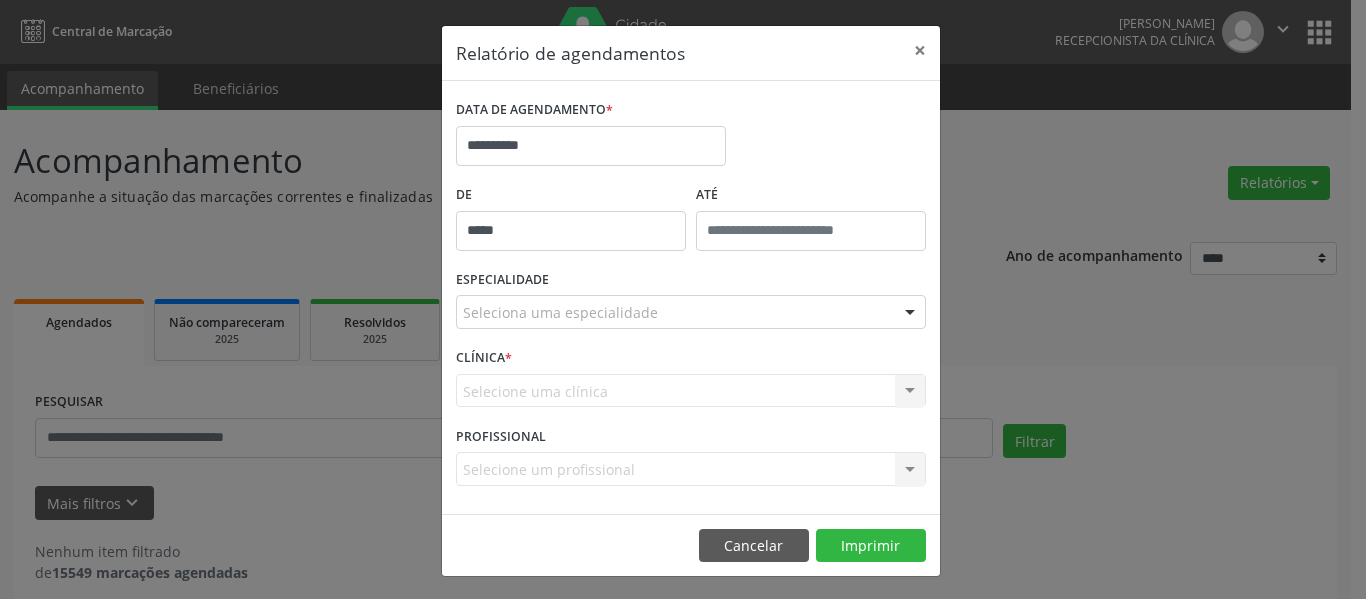 click on "*****" at bounding box center [571, 231] 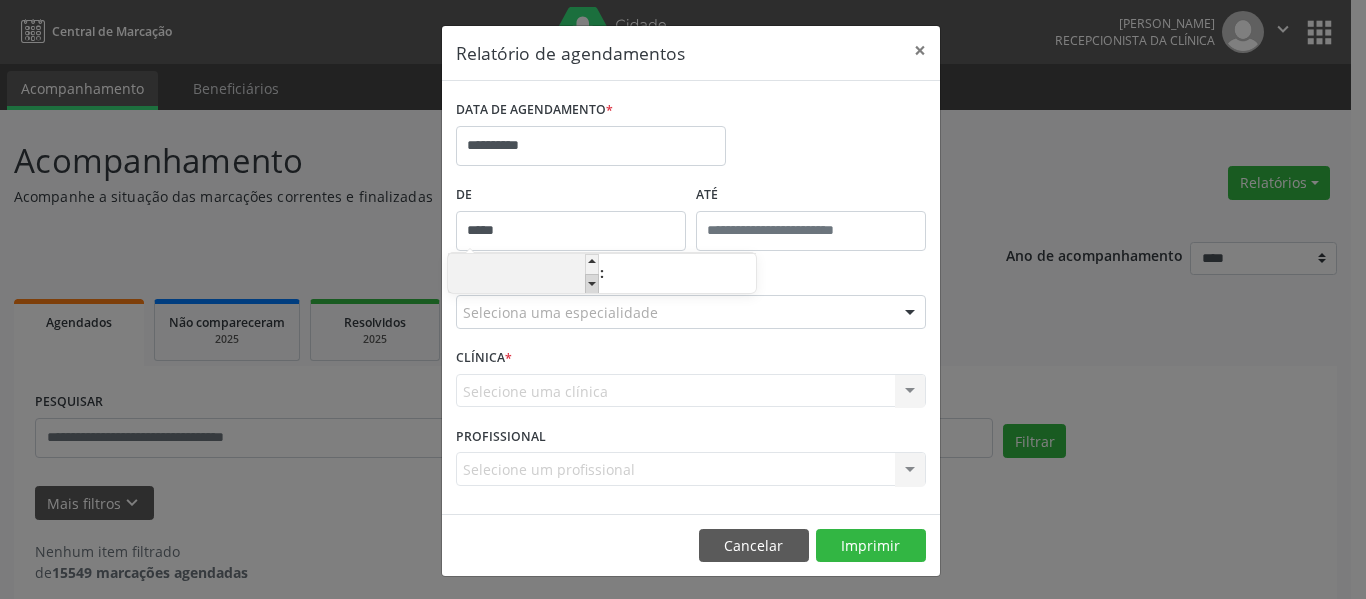 click at bounding box center (592, 284) 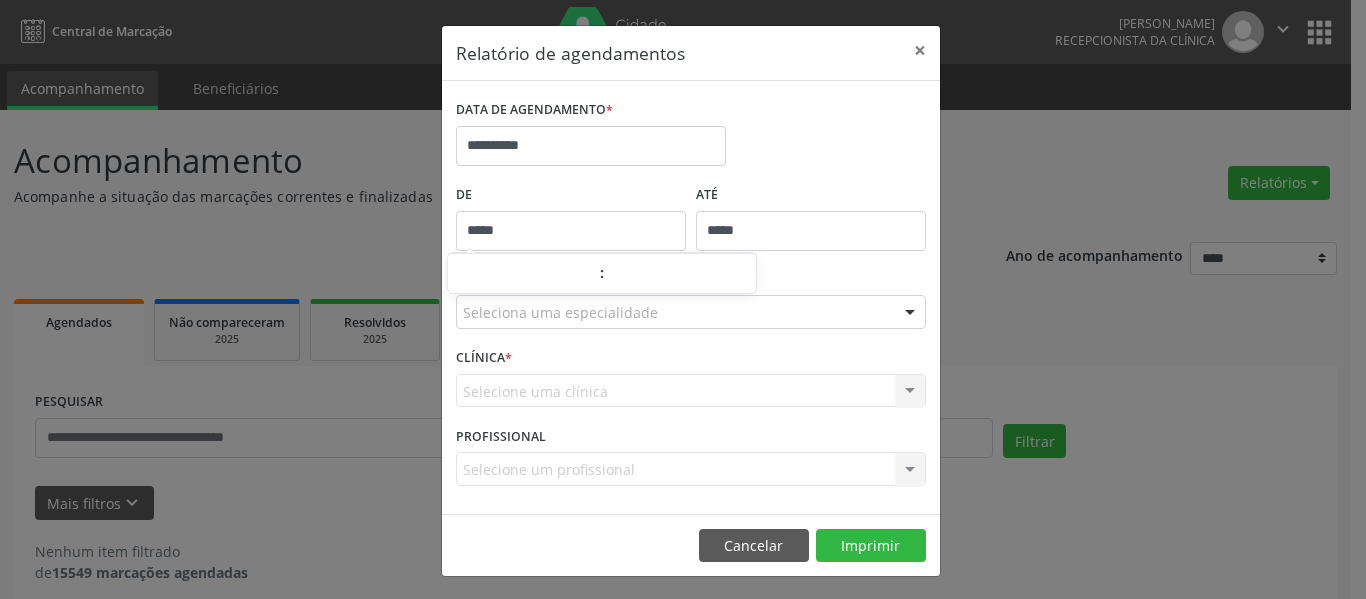 click on "*****" at bounding box center (811, 231) 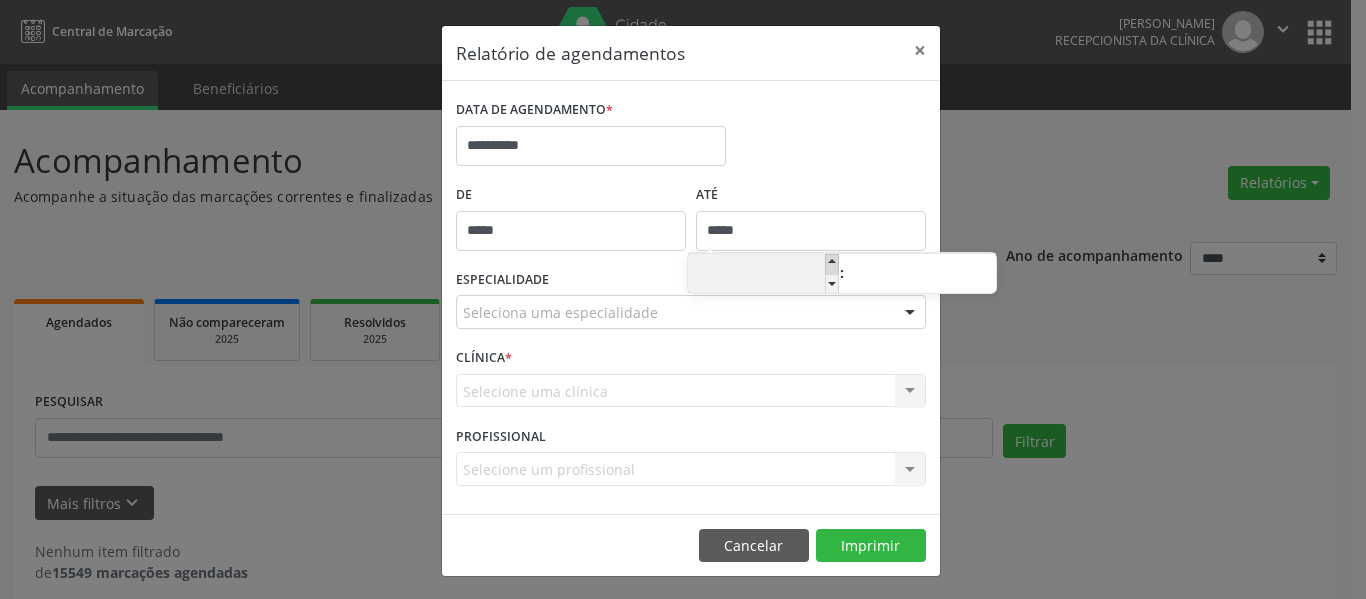click at bounding box center (832, 264) 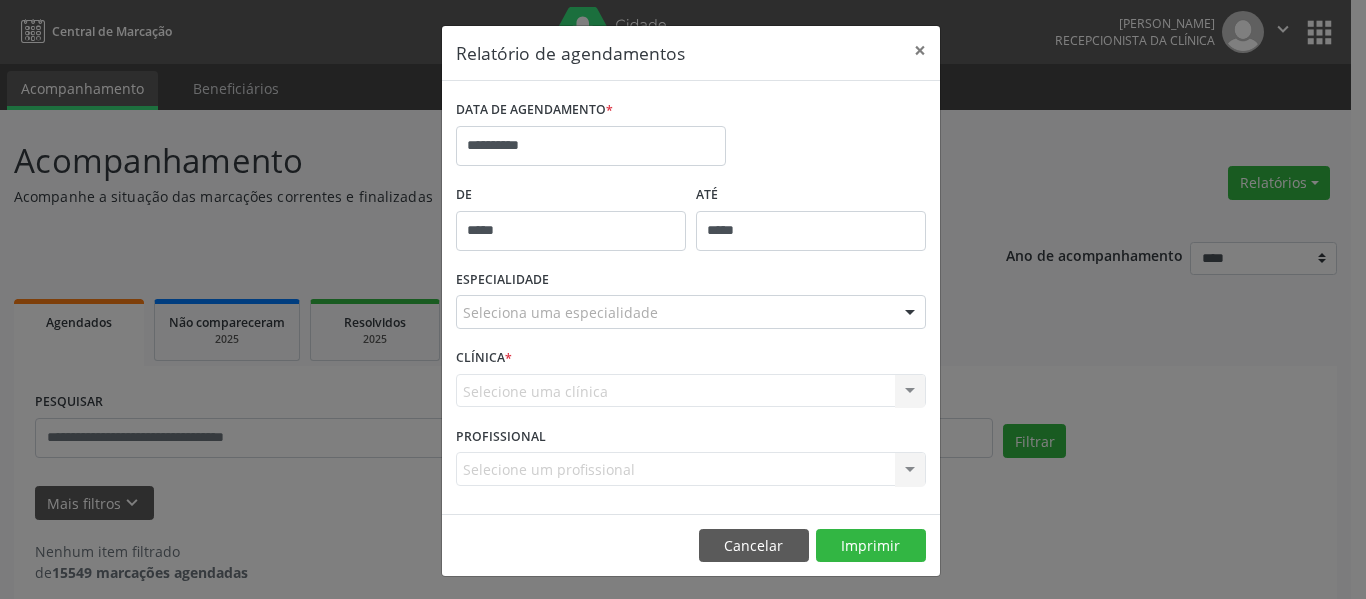 drag, startPoint x: 805, startPoint y: 176, endPoint x: 716, endPoint y: 261, distance: 123.069084 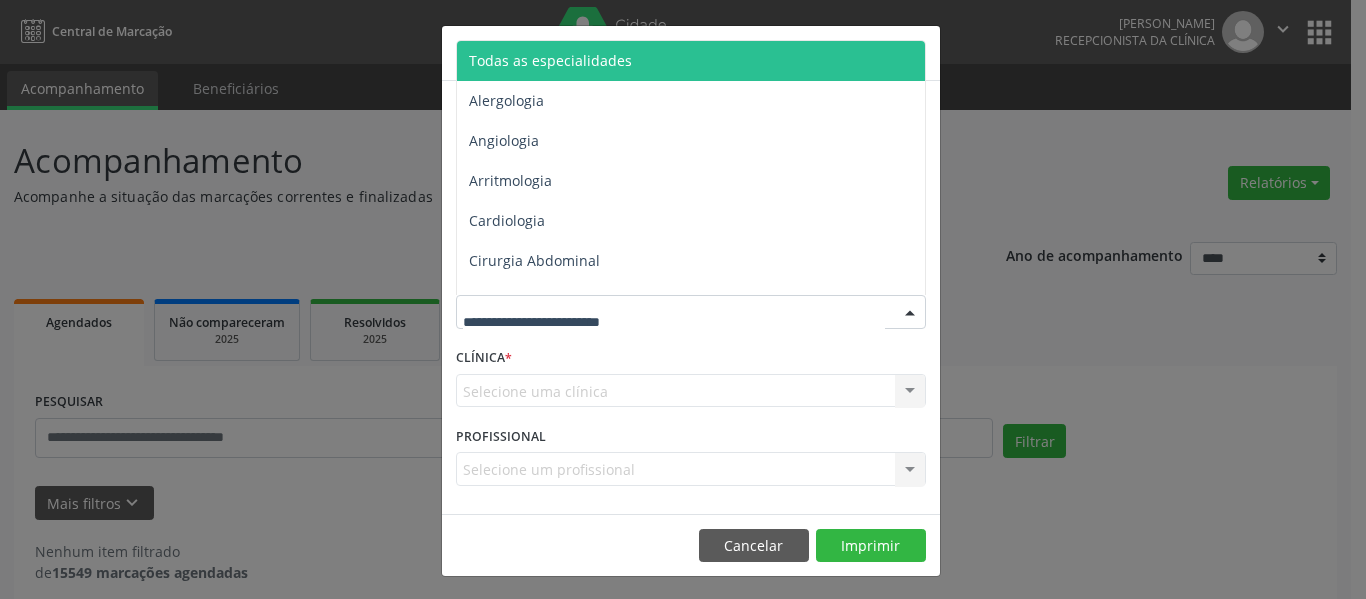 click on "Todas as especialidades" at bounding box center [692, 61] 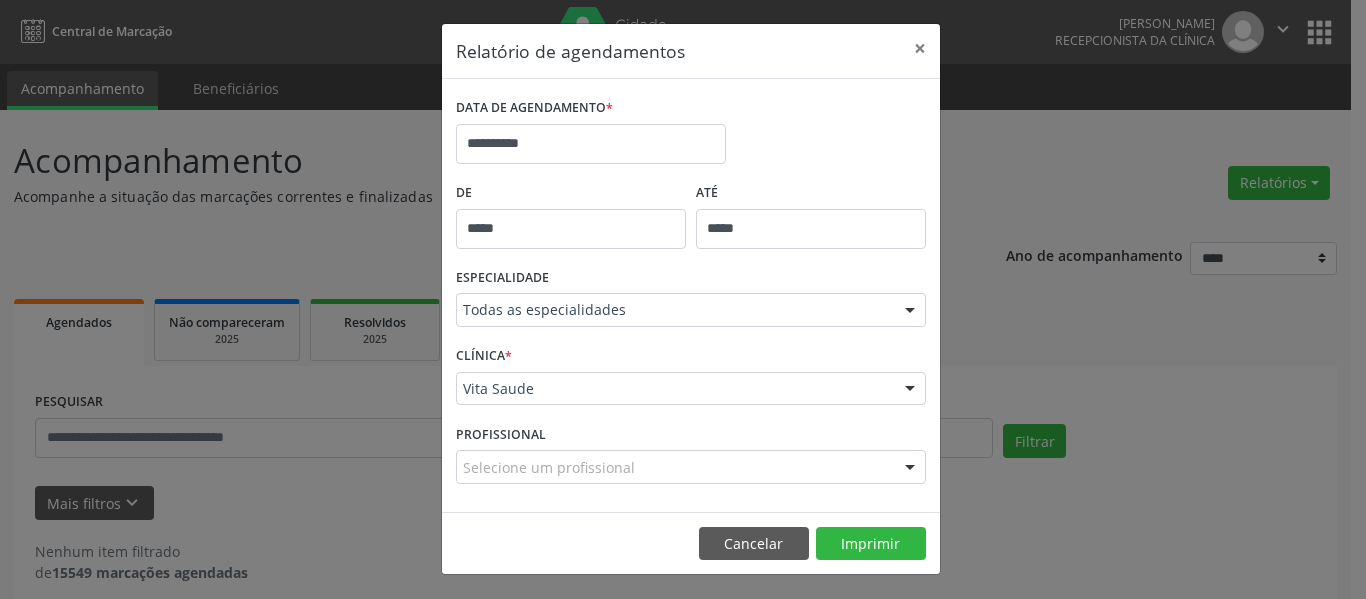 scroll, scrollTop: 3, scrollLeft: 0, axis: vertical 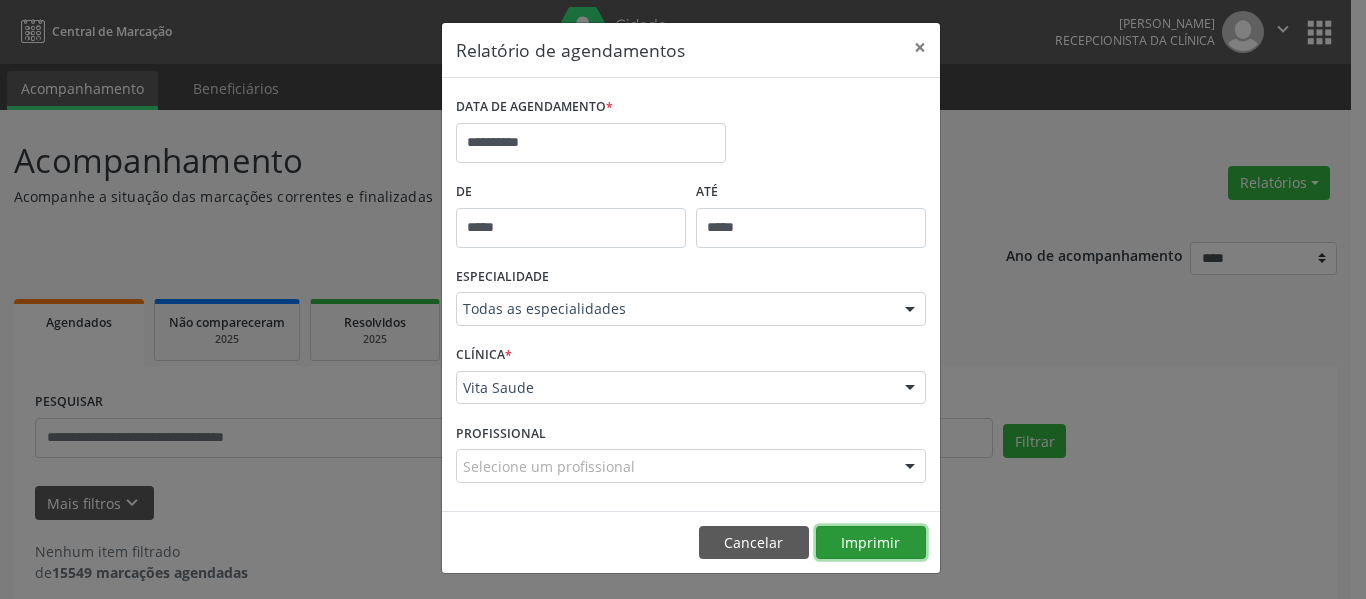 click on "Imprimir" at bounding box center [871, 543] 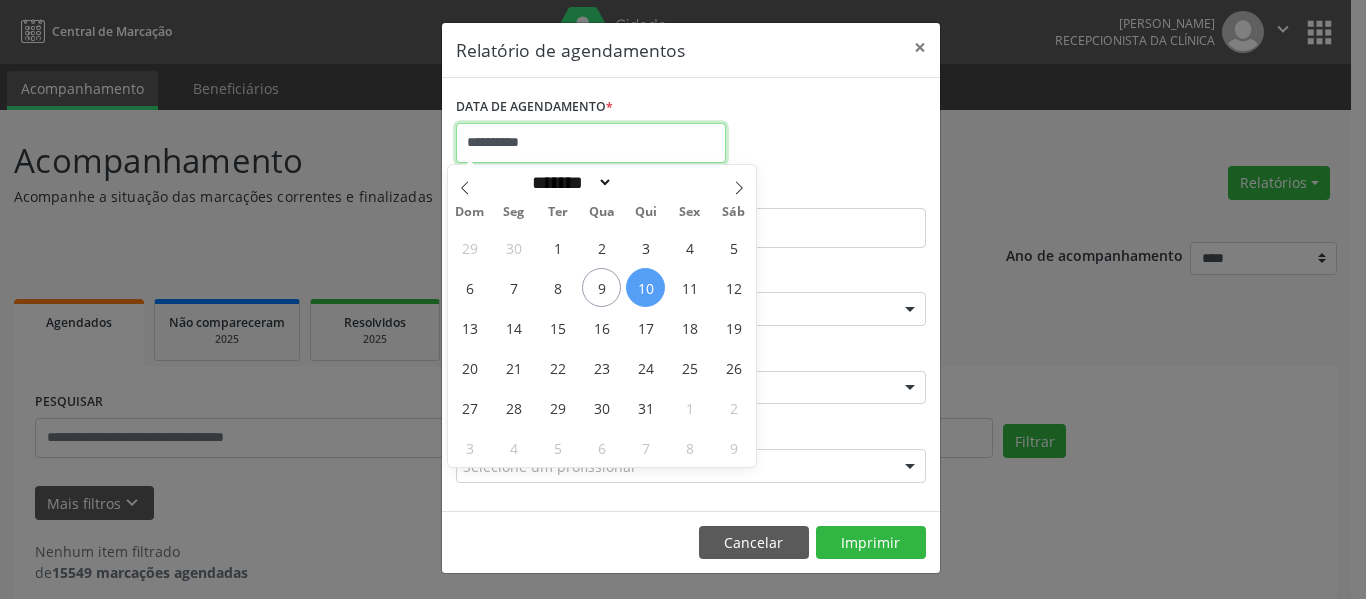 click on "**********" at bounding box center (591, 143) 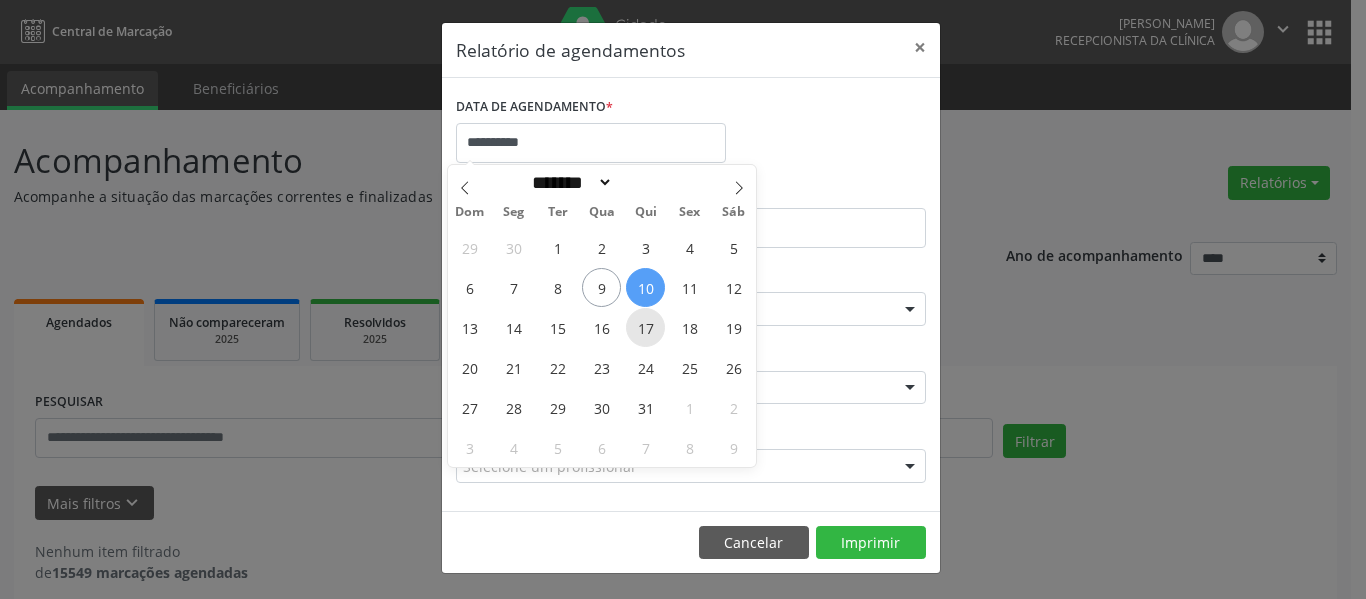 click on "17" at bounding box center (645, 327) 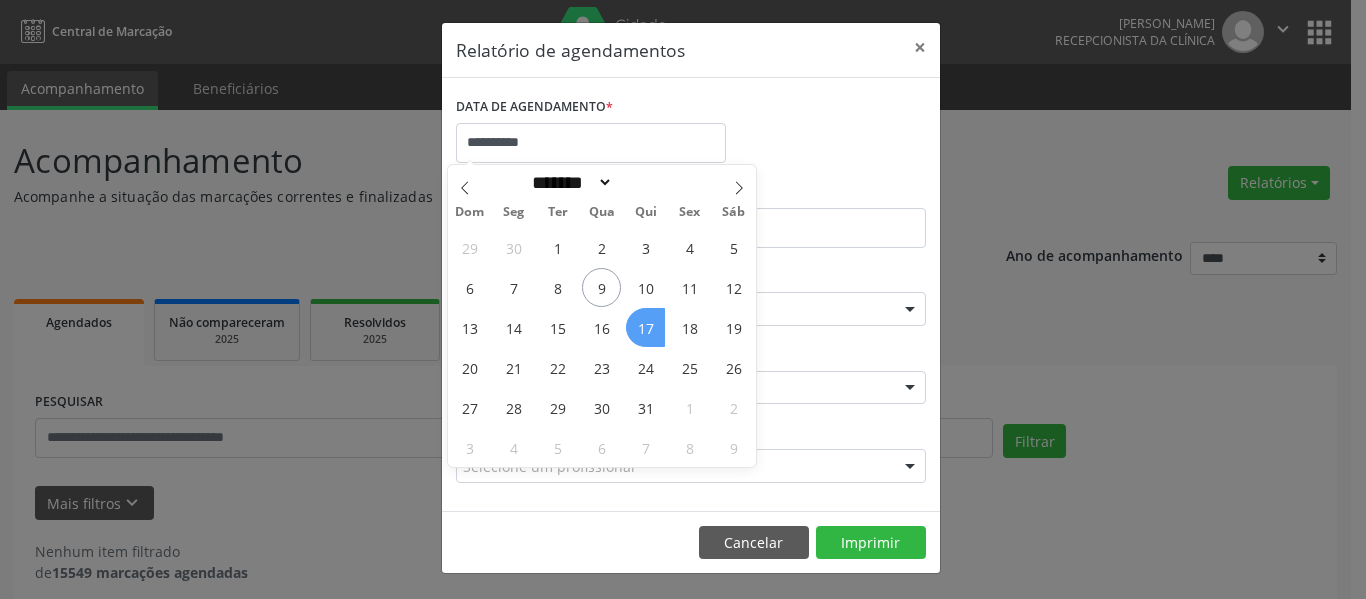 click on "17" at bounding box center (645, 327) 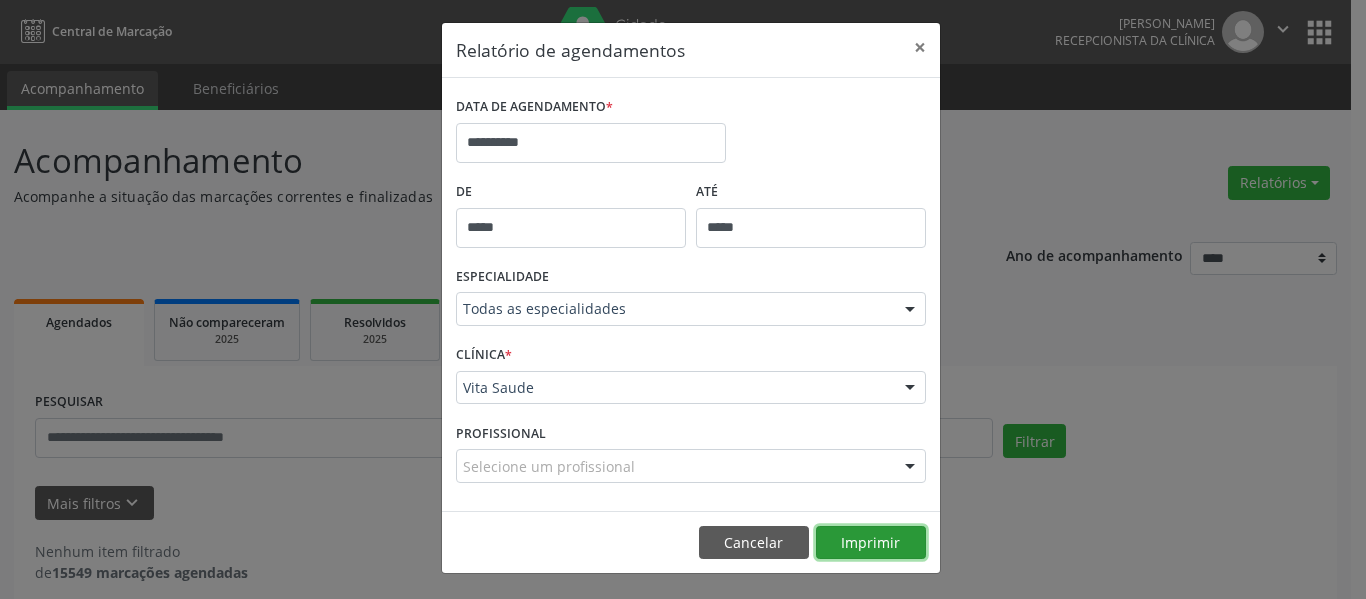 click on "Imprimir" at bounding box center (871, 543) 